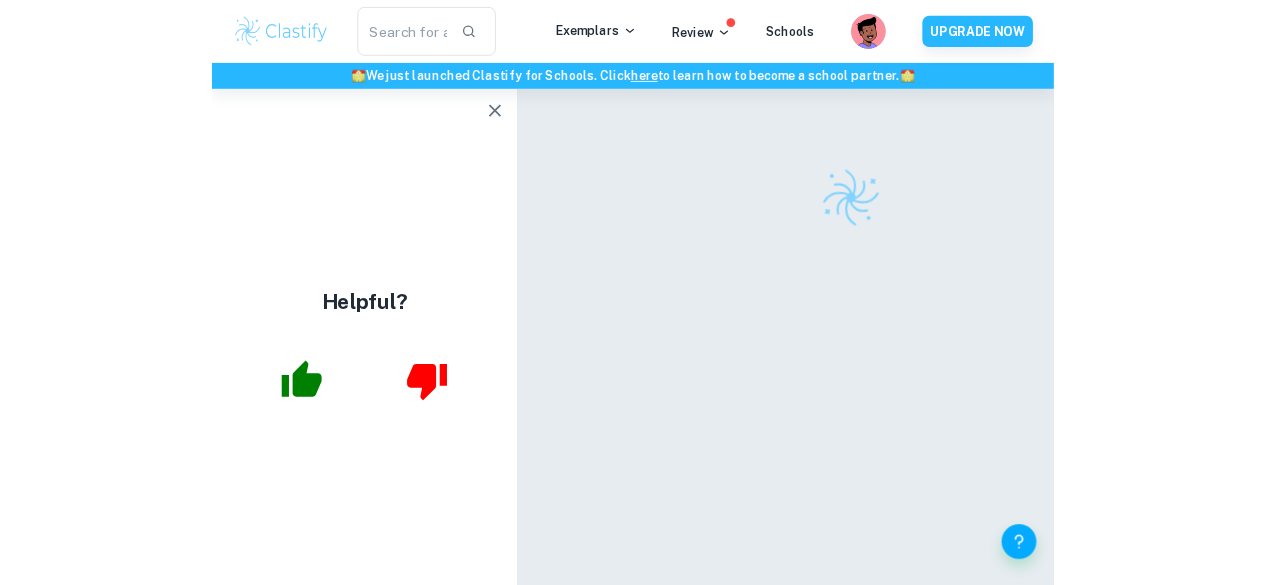 scroll, scrollTop: 0, scrollLeft: 0, axis: both 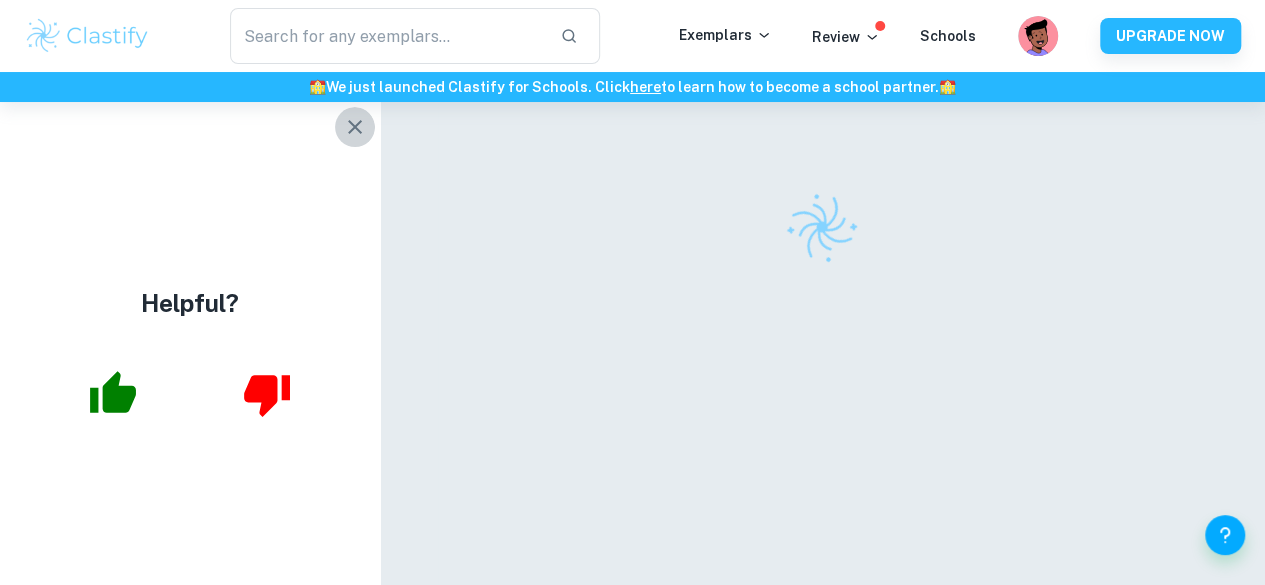click at bounding box center [355, 127] 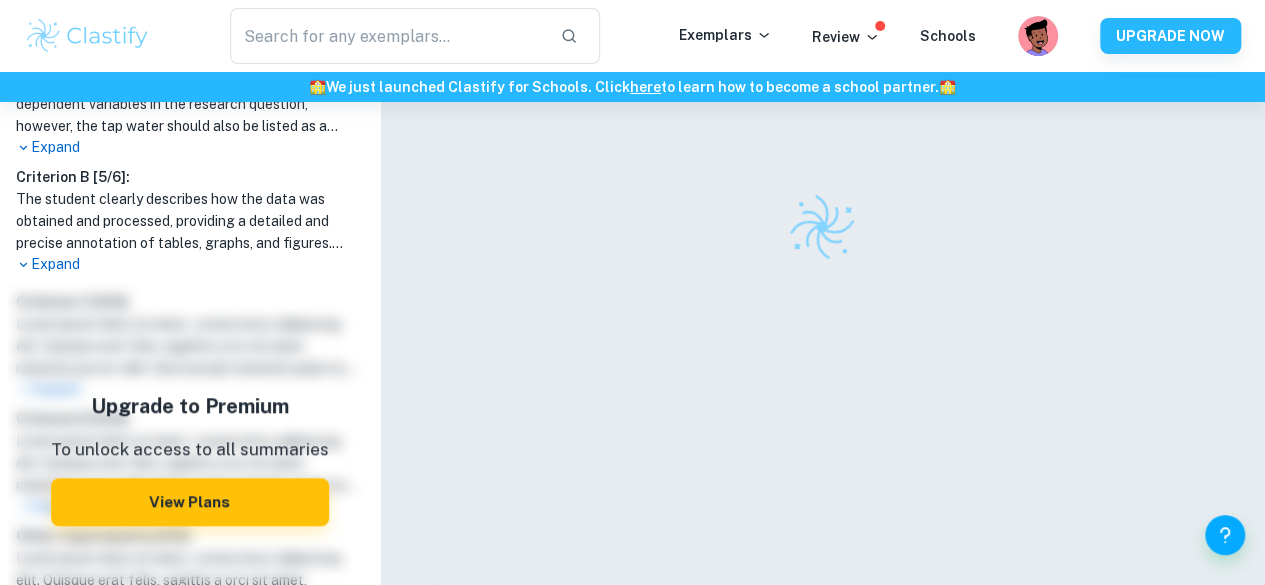 scroll, scrollTop: 814, scrollLeft: 0, axis: vertical 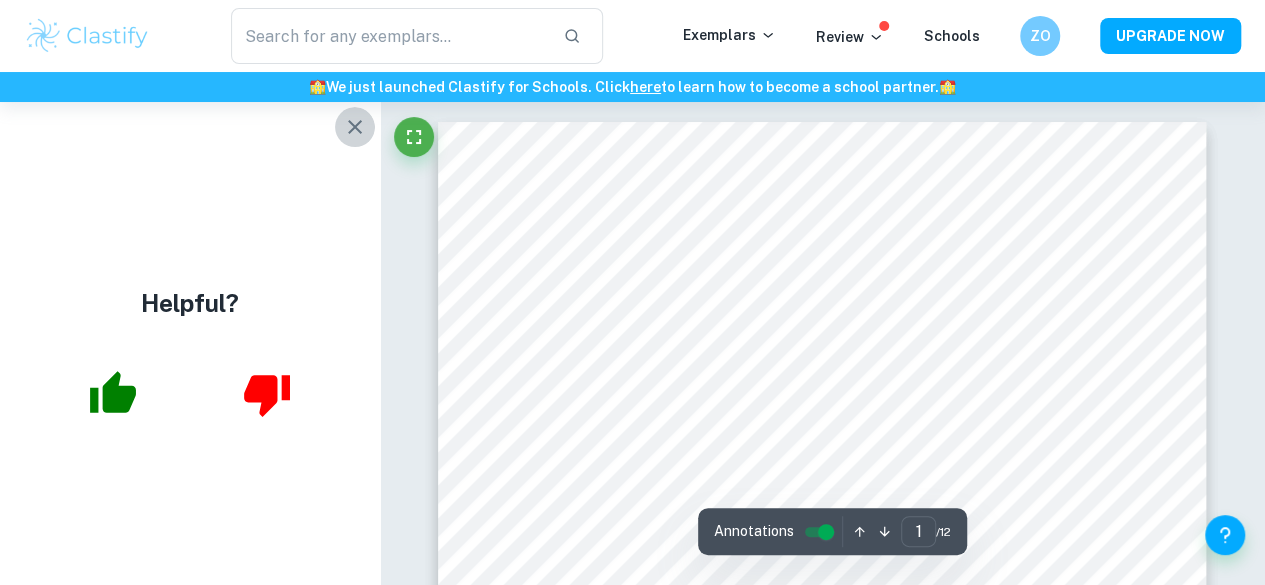 click 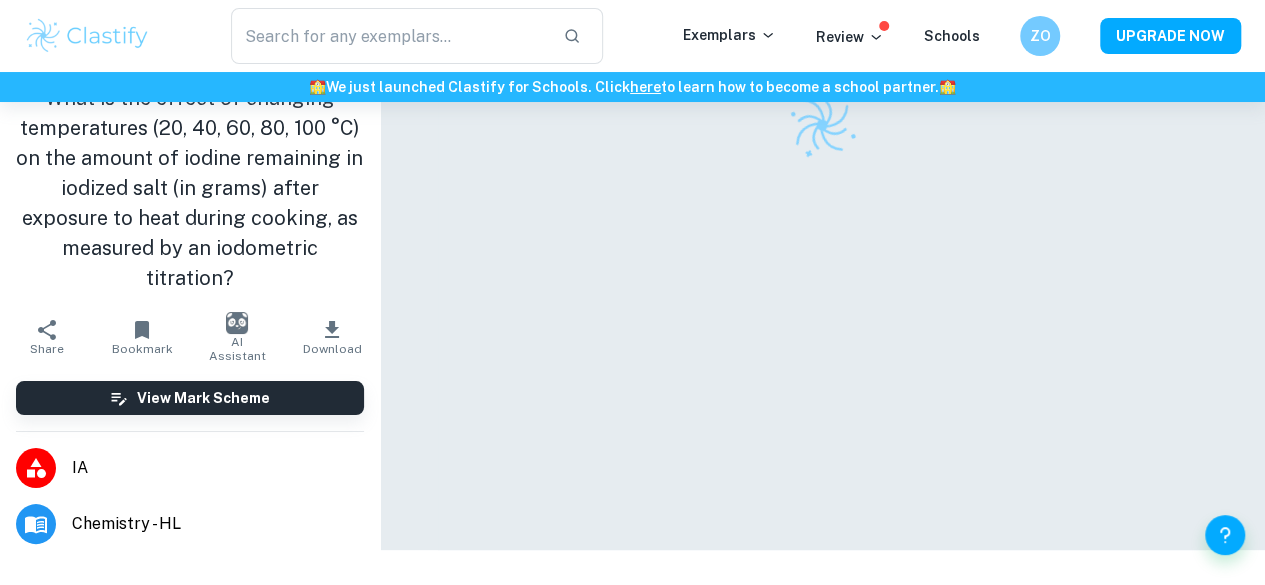 scroll, scrollTop: 0, scrollLeft: 0, axis: both 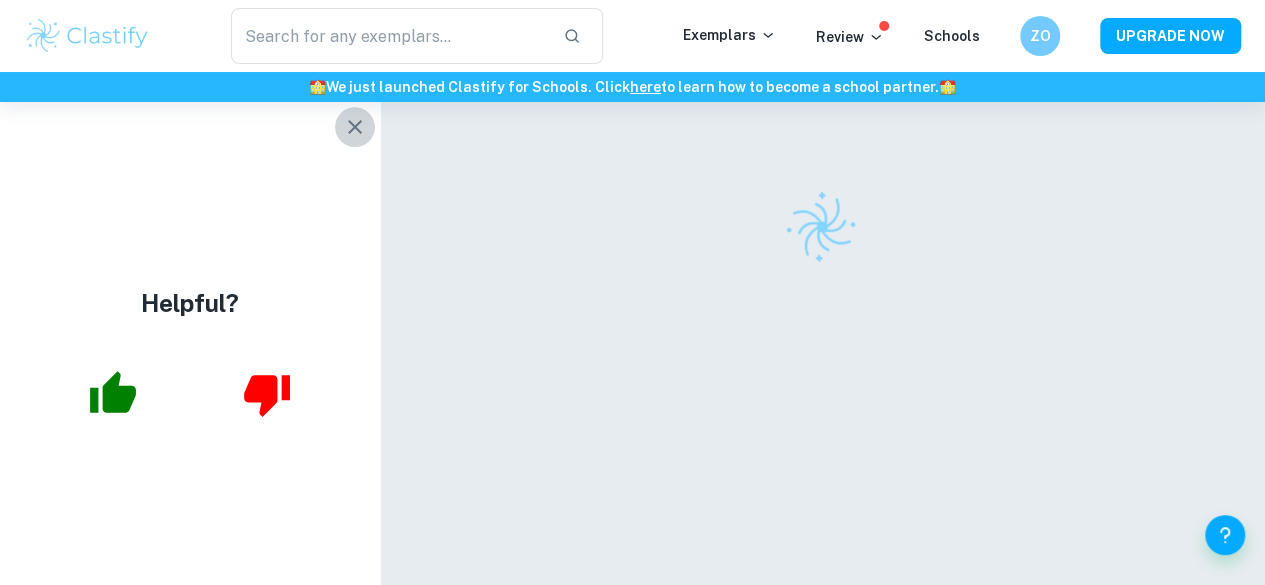click 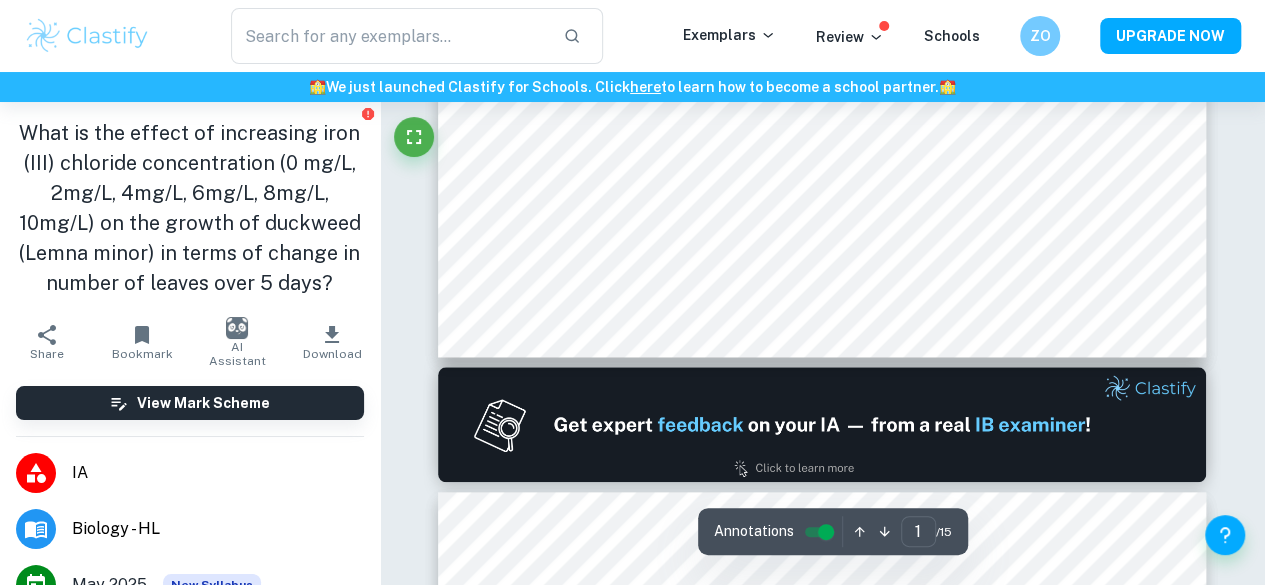 scroll, scrollTop: 858, scrollLeft: 0, axis: vertical 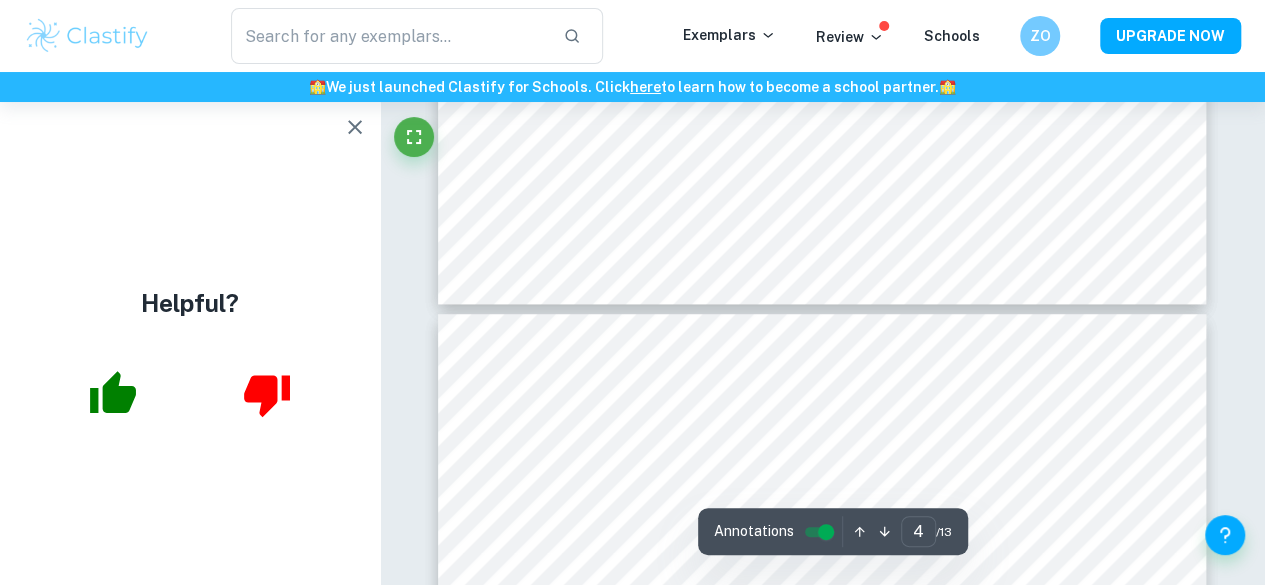 type on "5" 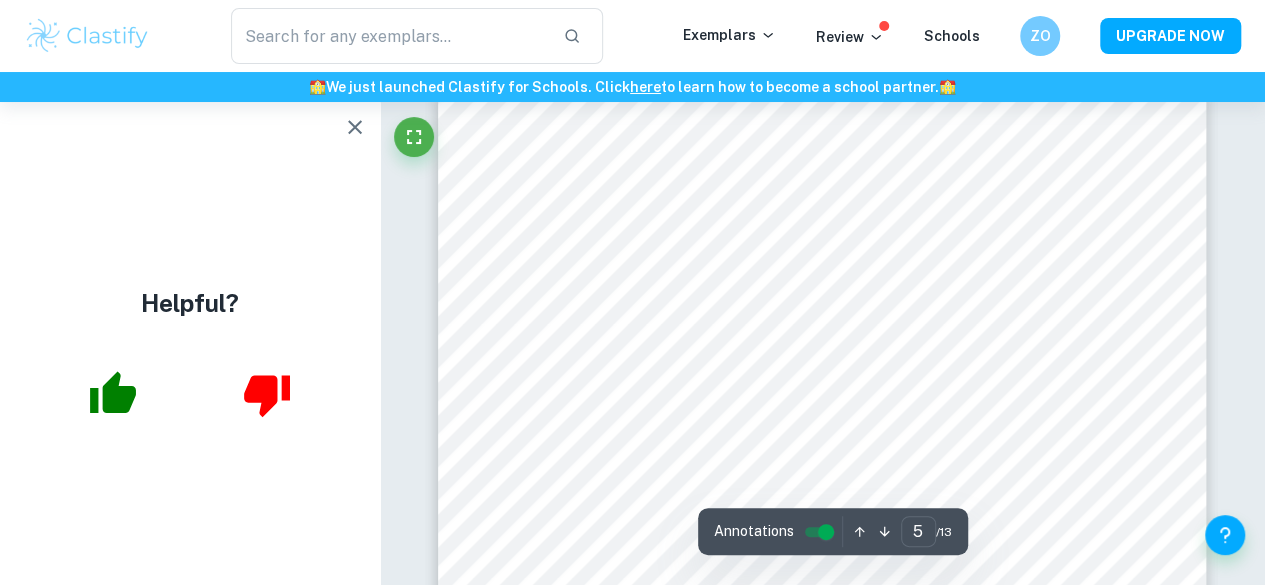 scroll, scrollTop: 4668, scrollLeft: 0, axis: vertical 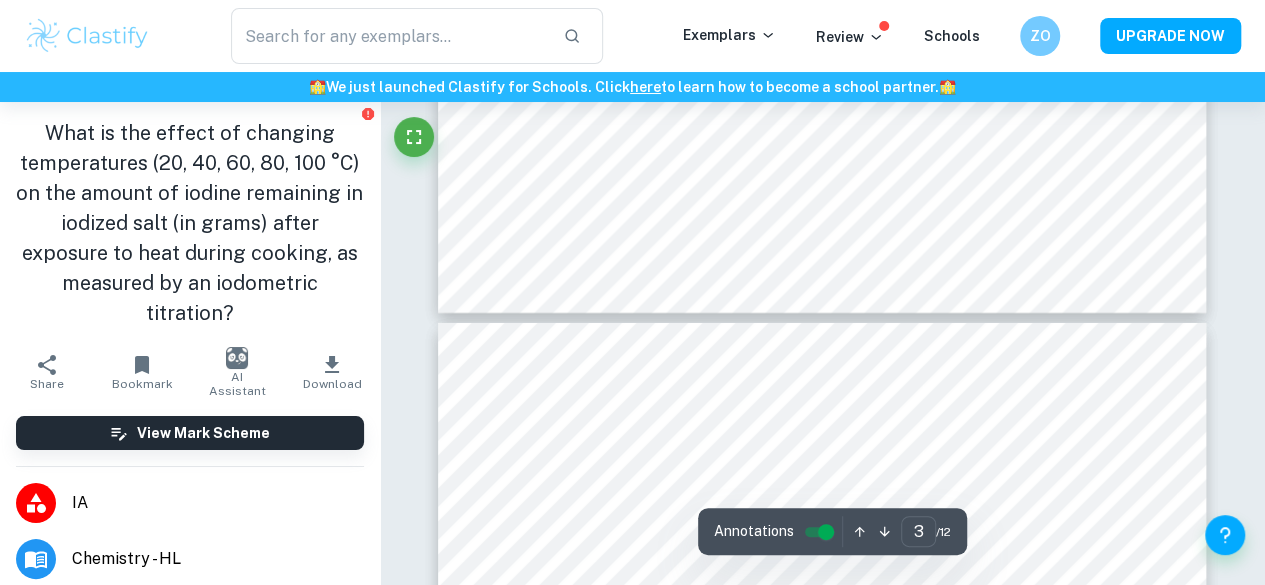 type on "4" 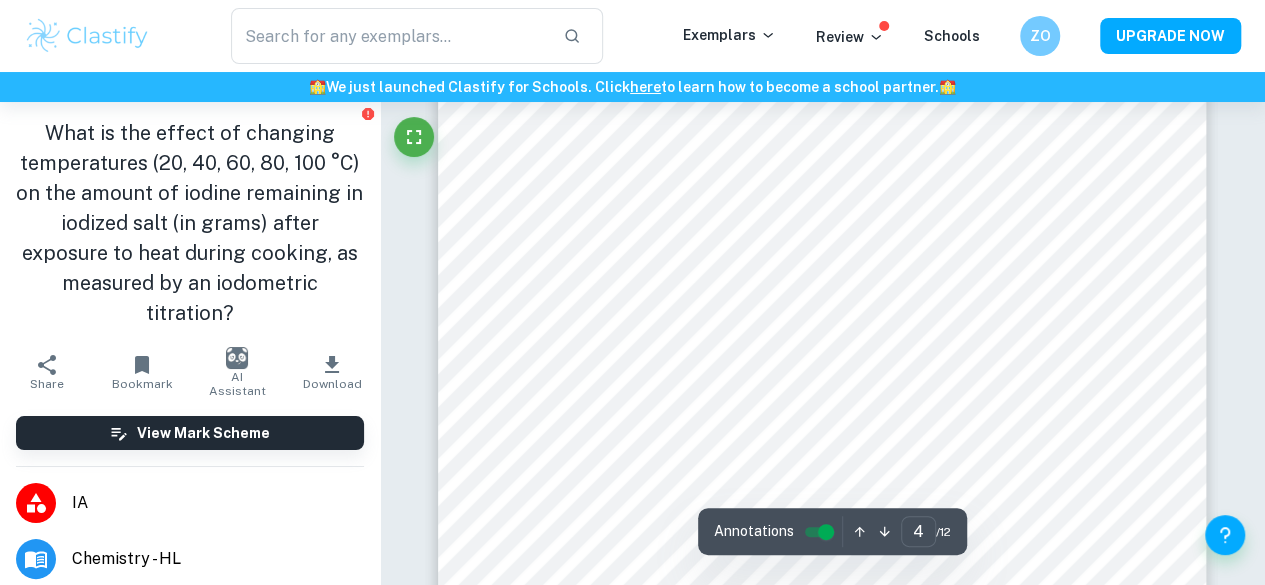 scroll, scrollTop: 3333, scrollLeft: 0, axis: vertical 